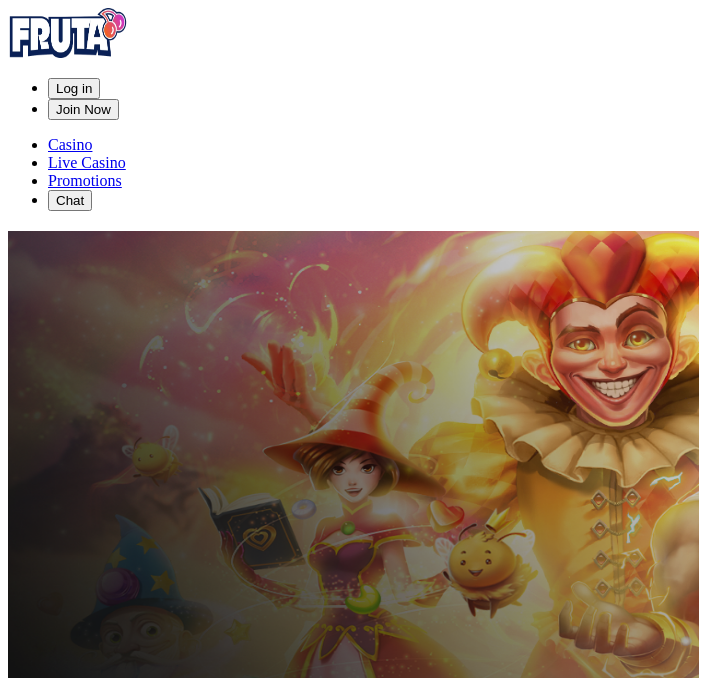 scroll, scrollTop: 0, scrollLeft: 0, axis: both 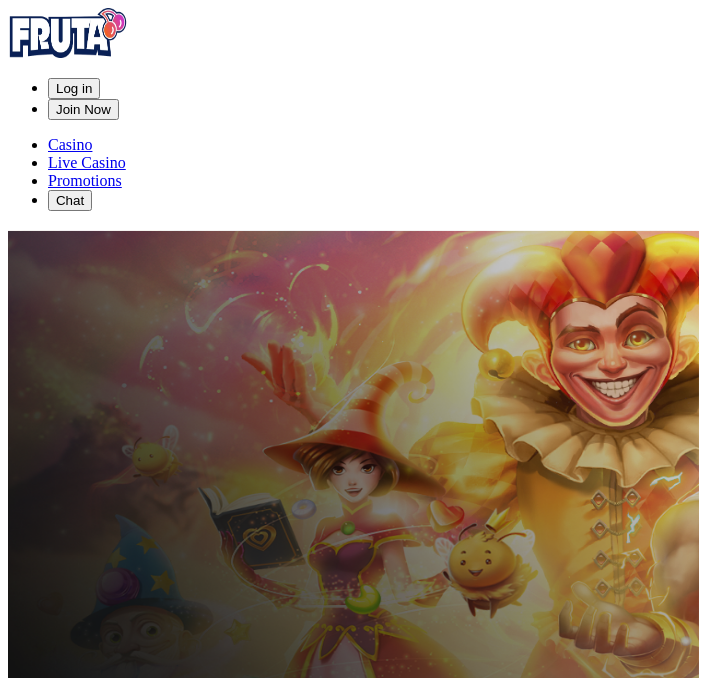 click on "Log in" at bounding box center (74, 88) 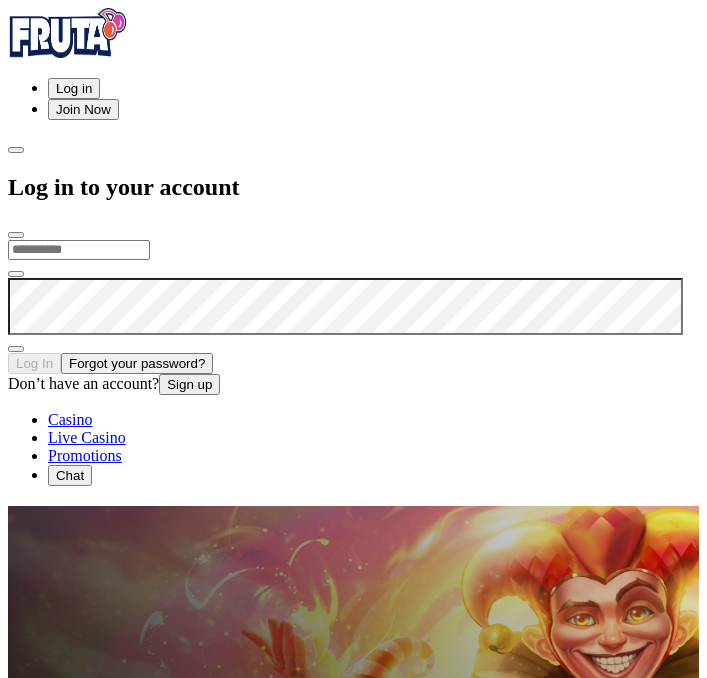 click at bounding box center (79, 250) 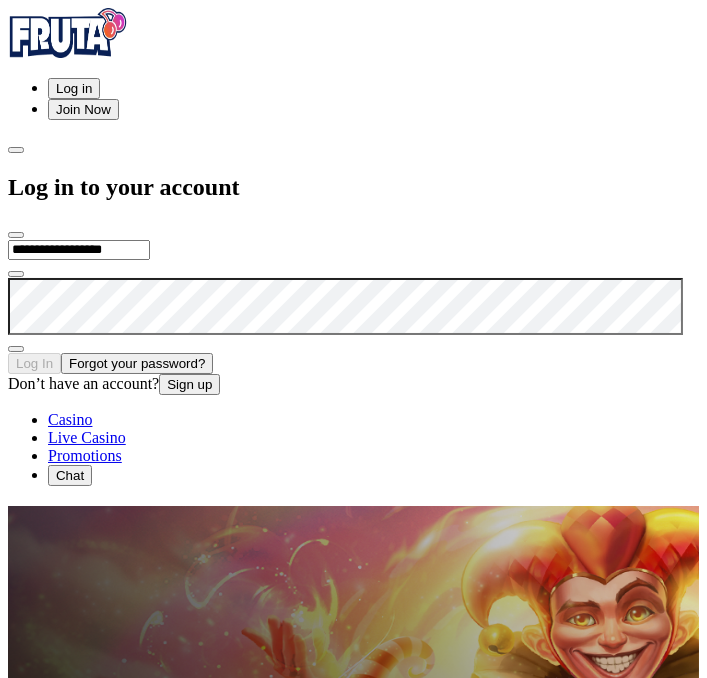 click on "Log In" at bounding box center [34, 363] 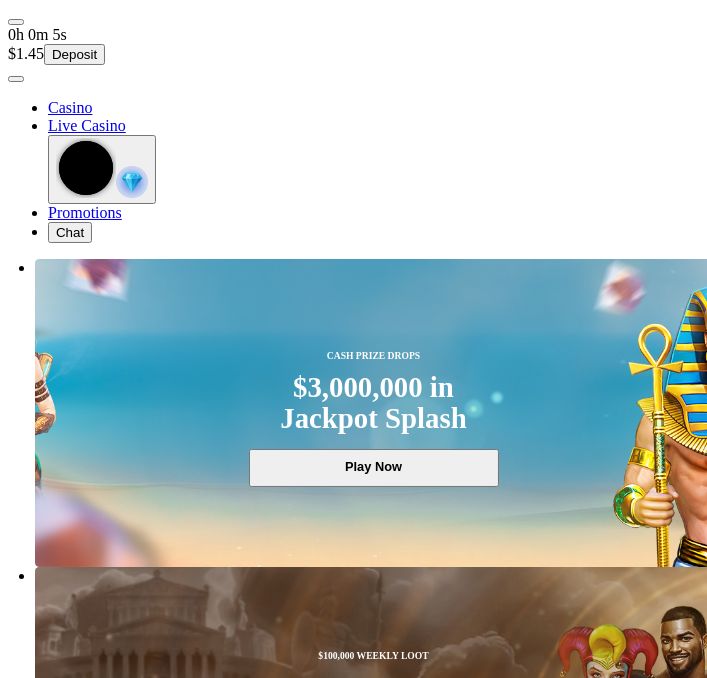 click on "CASH PRIZE DROPS $3,000,000 in Jackpot Splash Play Now" at bounding box center (373, 413) 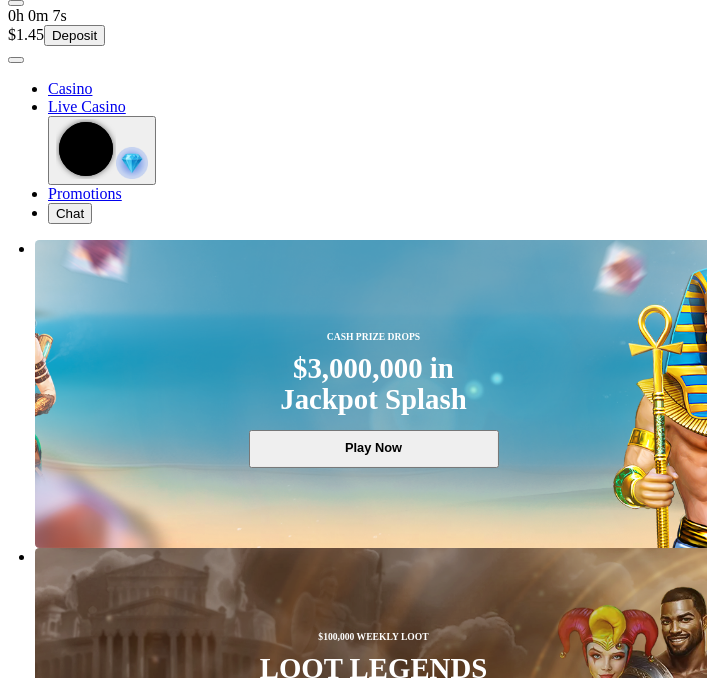 scroll, scrollTop: 0, scrollLeft: 0, axis: both 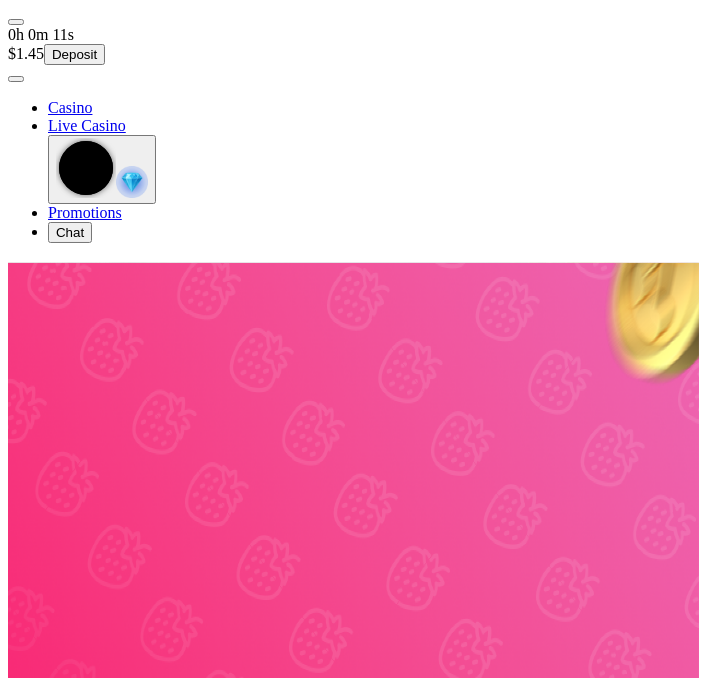 click at bounding box center [16, 79] 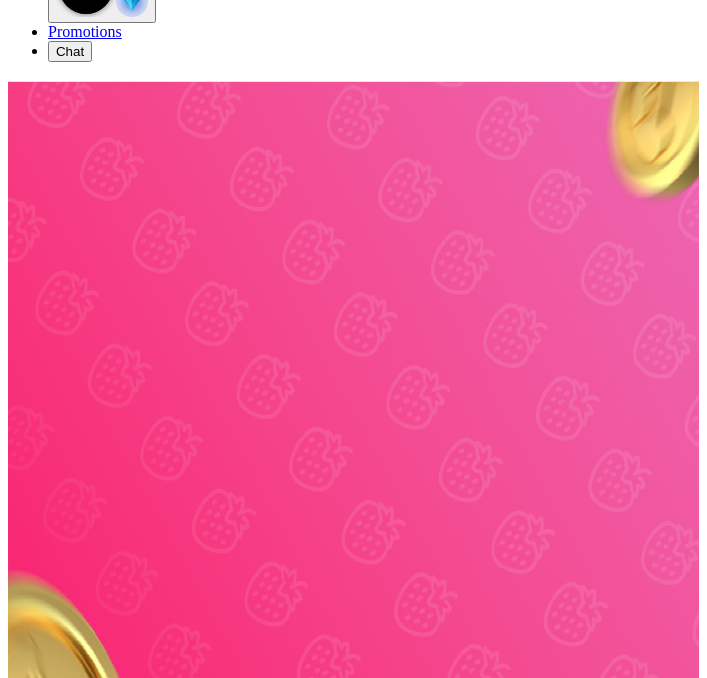 scroll, scrollTop: 192, scrollLeft: 0, axis: vertical 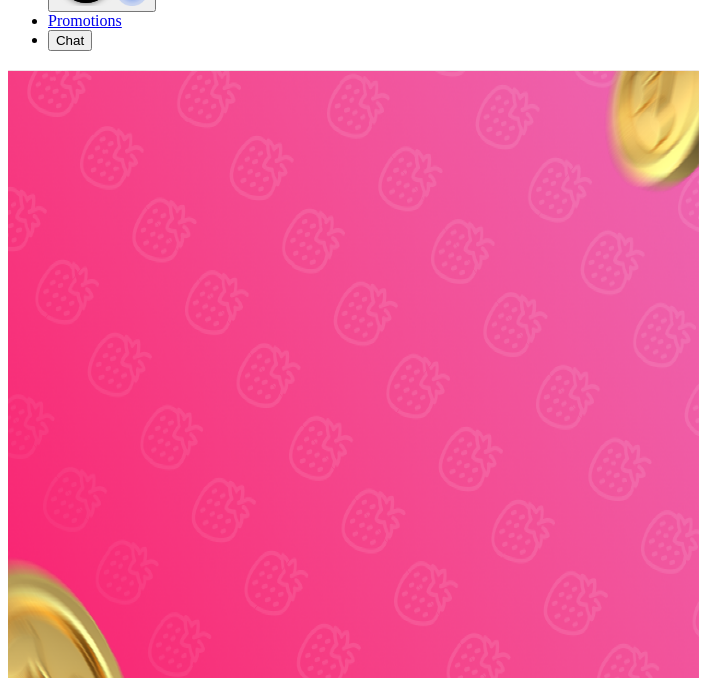 click on "Play Now" at bounding box center [80, 1468] 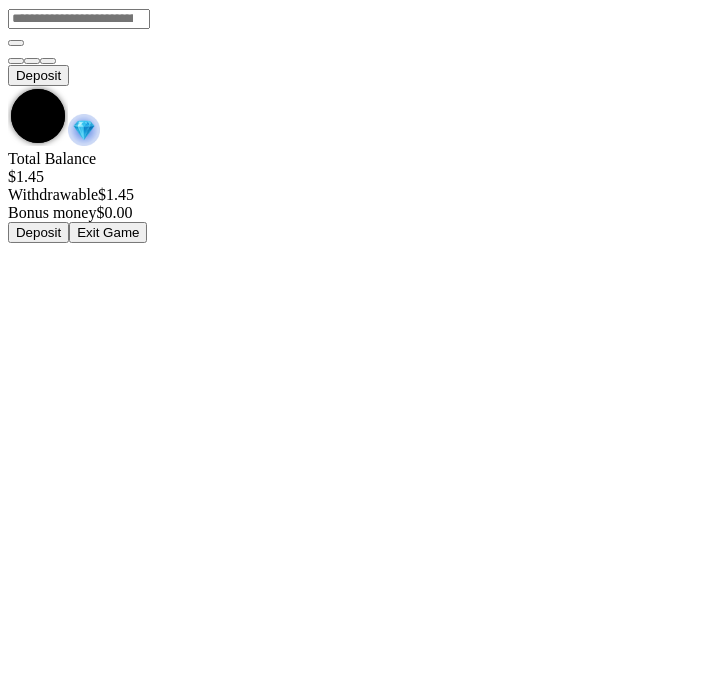 scroll, scrollTop: 0, scrollLeft: 0, axis: both 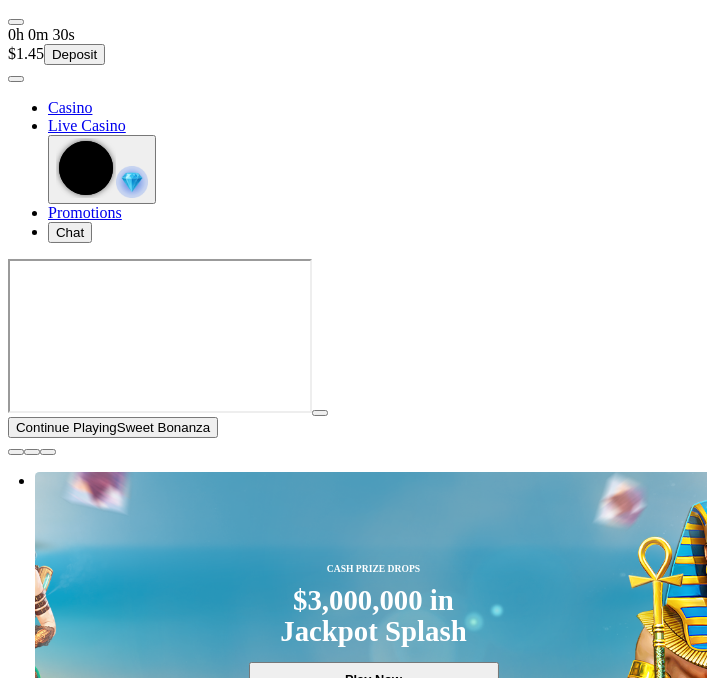 click at bounding box center (16, 452) 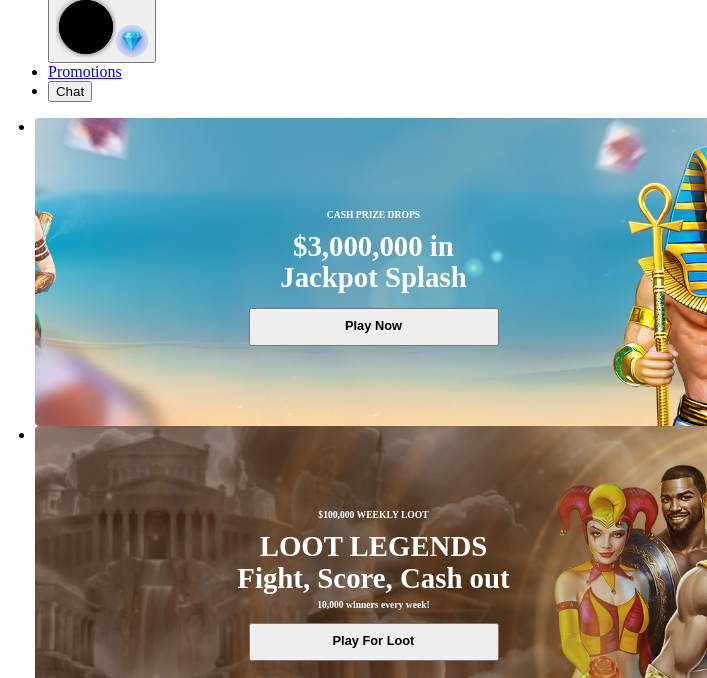scroll, scrollTop: 156, scrollLeft: 0, axis: vertical 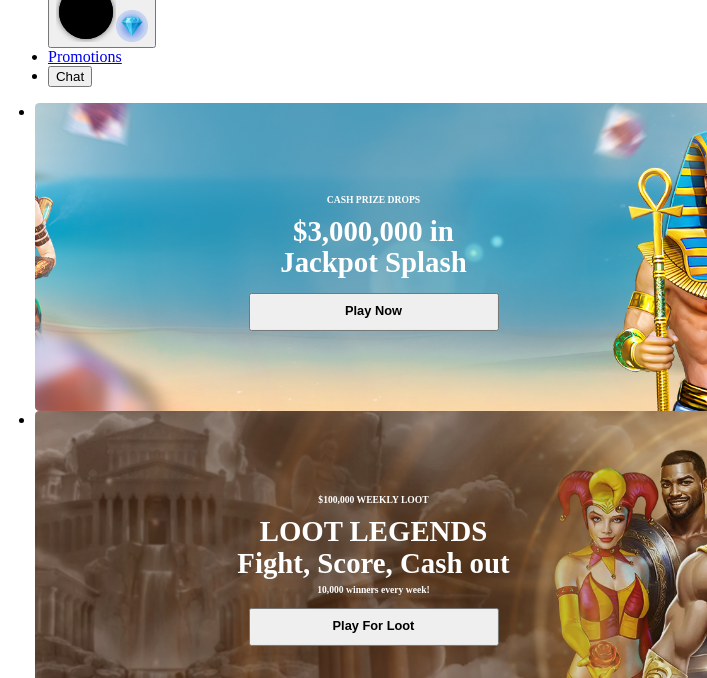 click on "Play Now" at bounding box center [80, 2191] 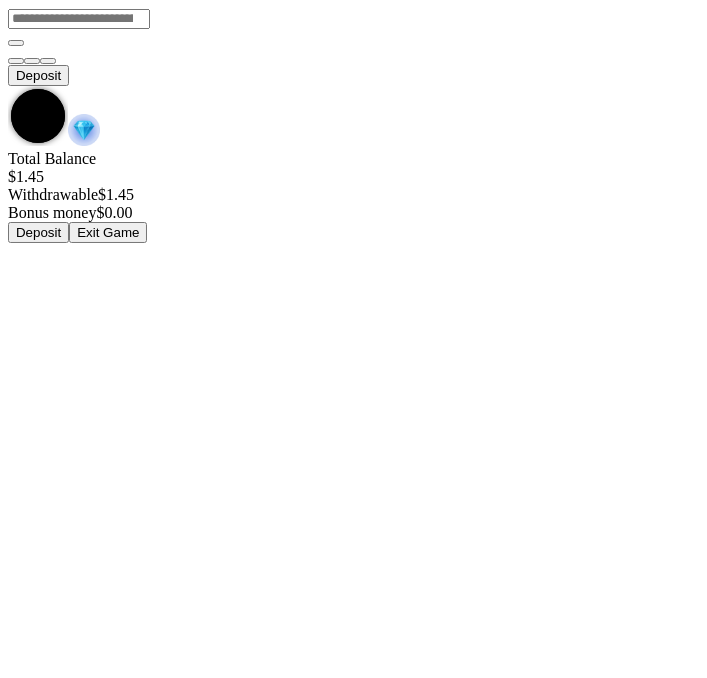 scroll, scrollTop: 0, scrollLeft: 0, axis: both 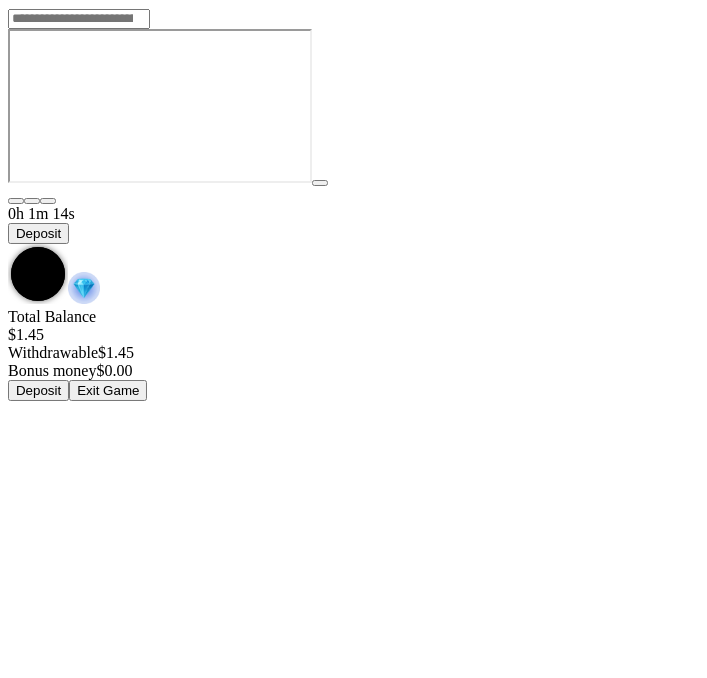 click at bounding box center [8, 244] 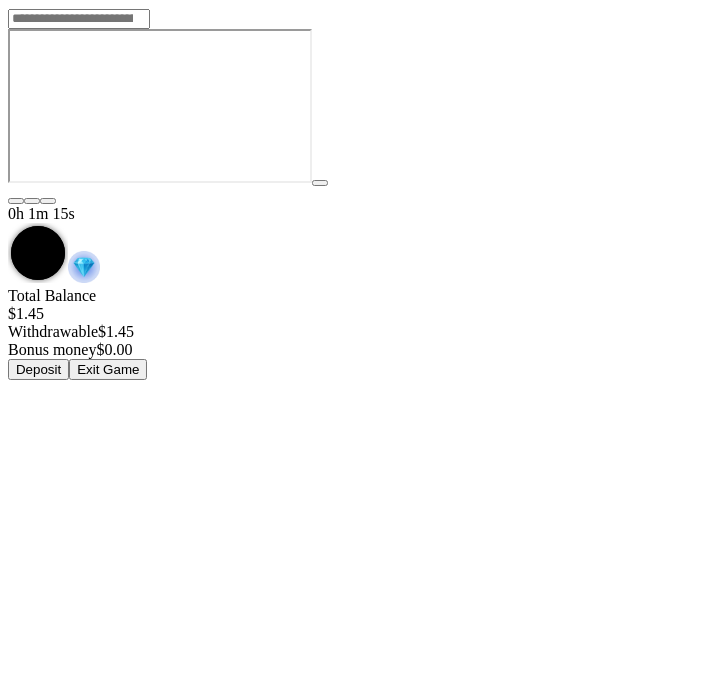 click on "Exit Game" at bounding box center [108, 369] 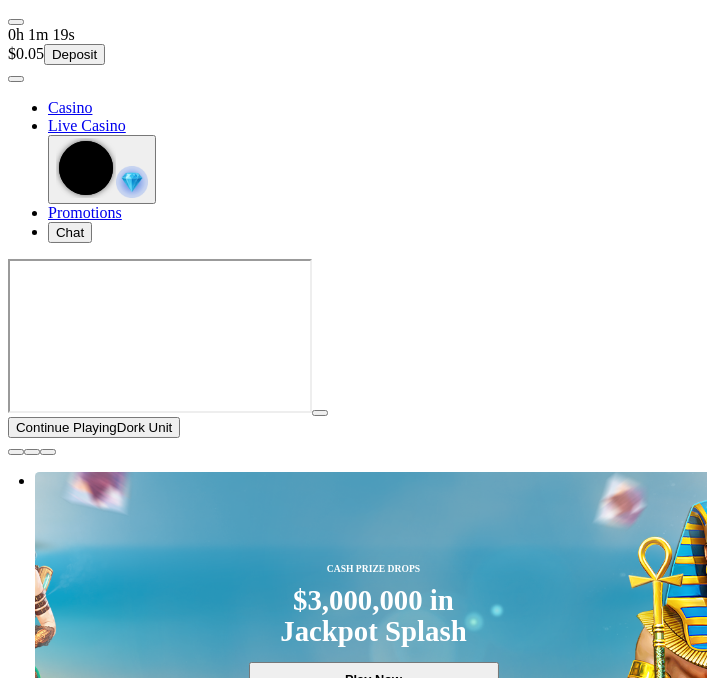 click at bounding box center [16, 452] 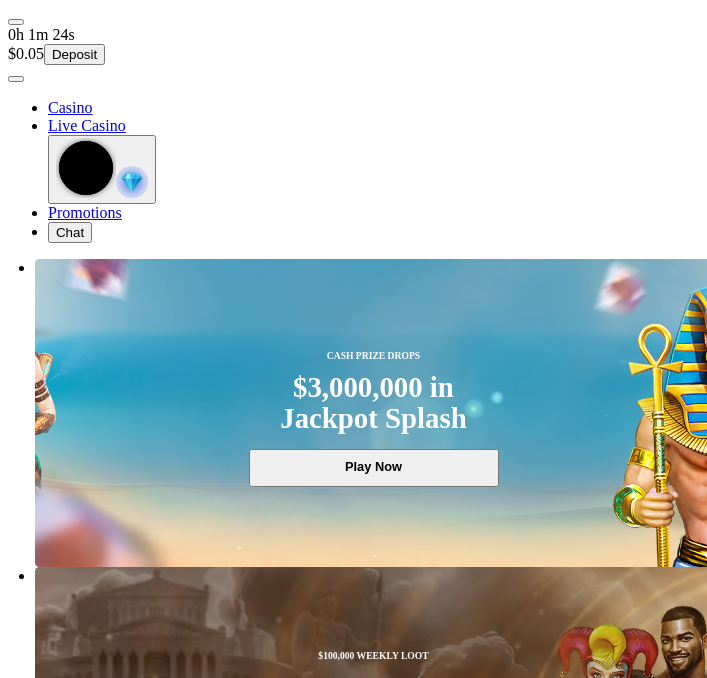 click at bounding box center [132, 182] 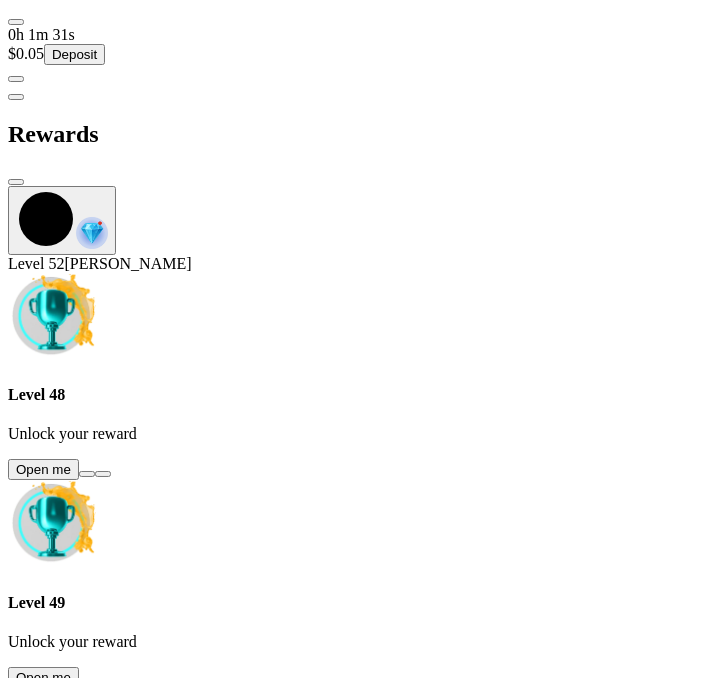 scroll, scrollTop: 0, scrollLeft: 0, axis: both 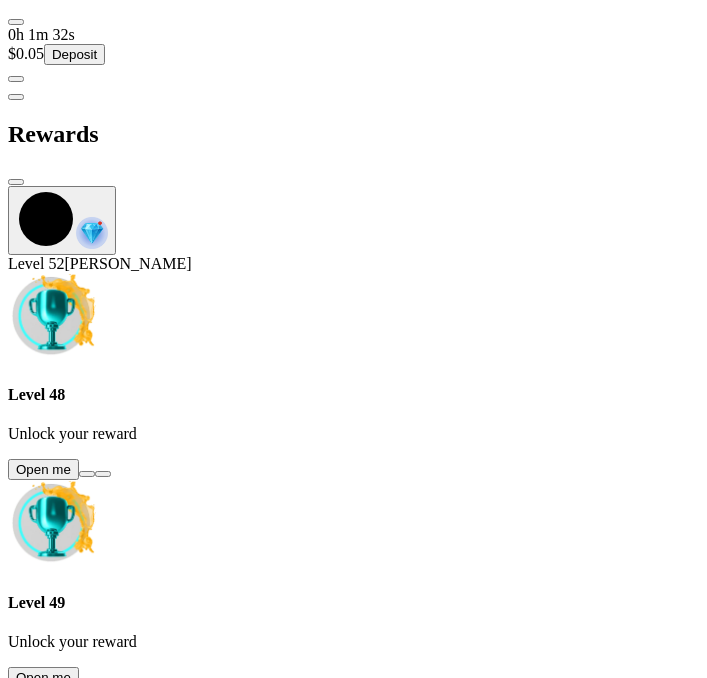 click at bounding box center [87, 474] 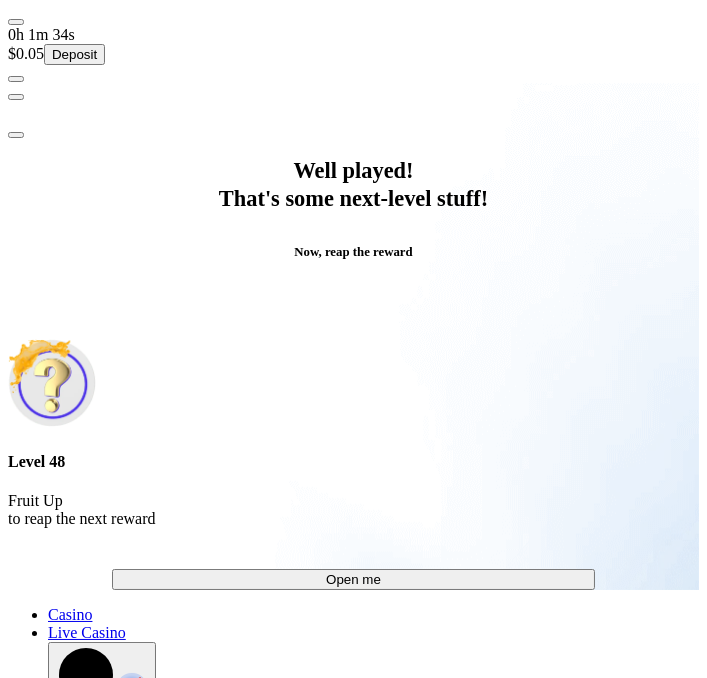 click on "Open me" at bounding box center [354, 579] 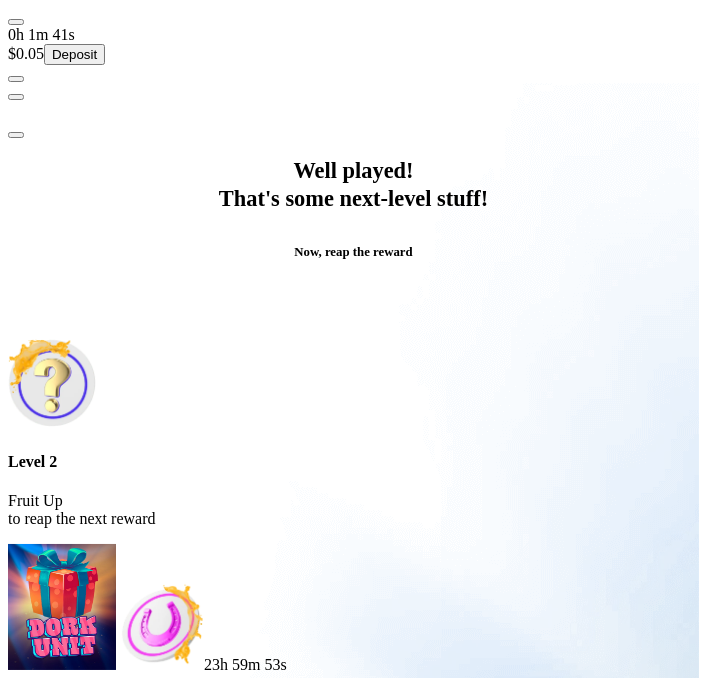 click on "Save for later" at bounding box center (354, 843) 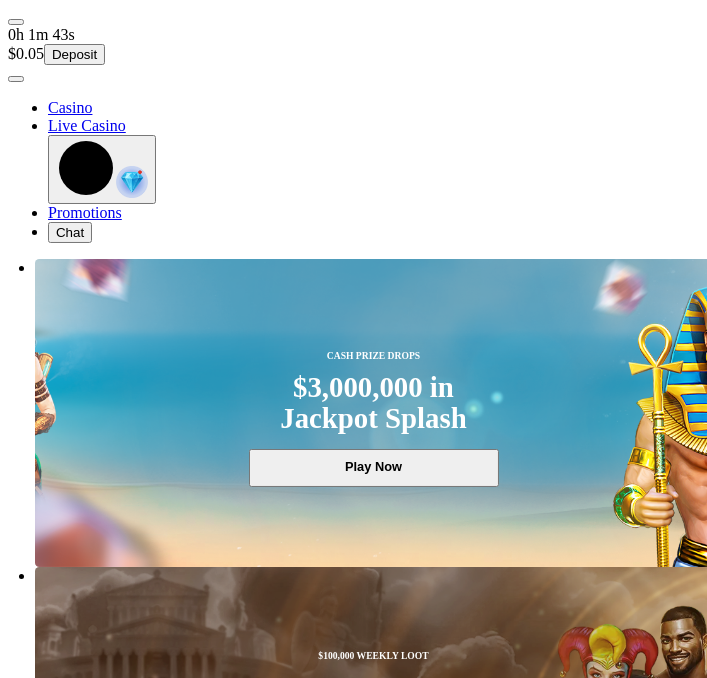 click at bounding box center [132, 182] 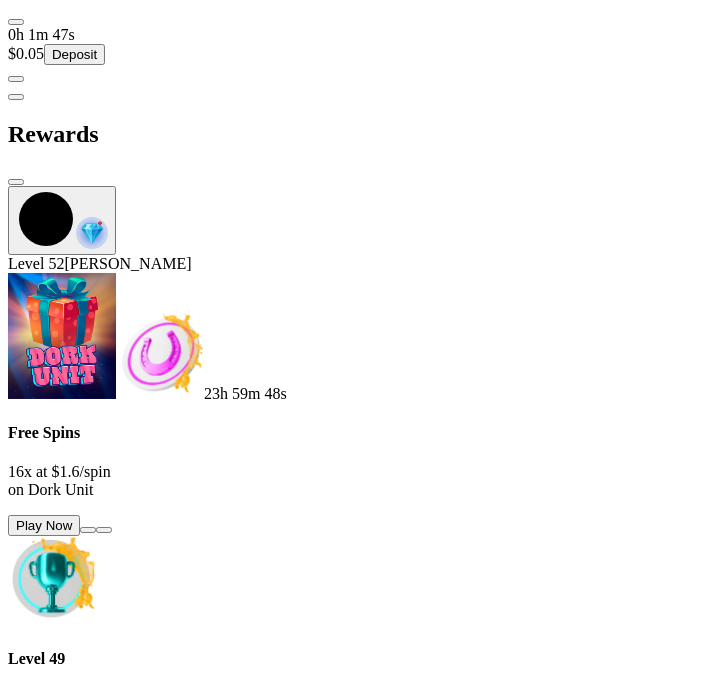 click at bounding box center (88, 530) 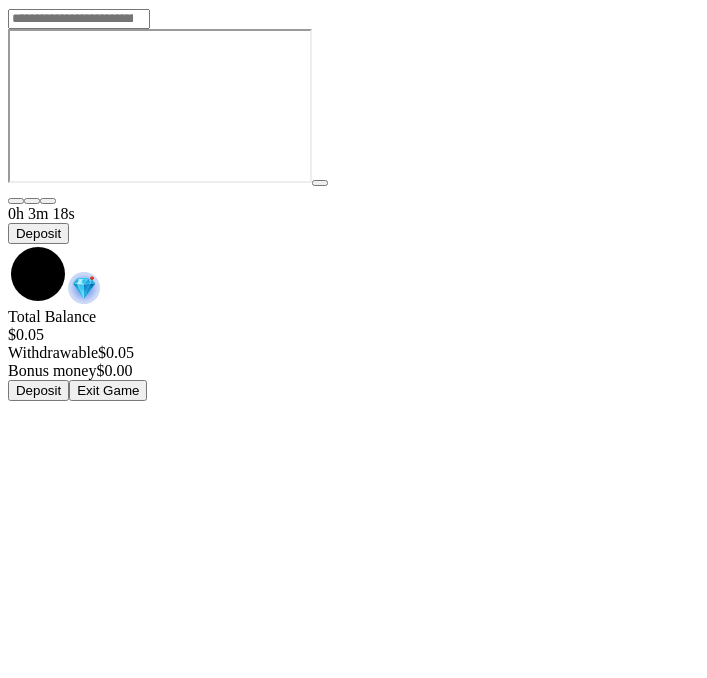 click at bounding box center (8, 244) 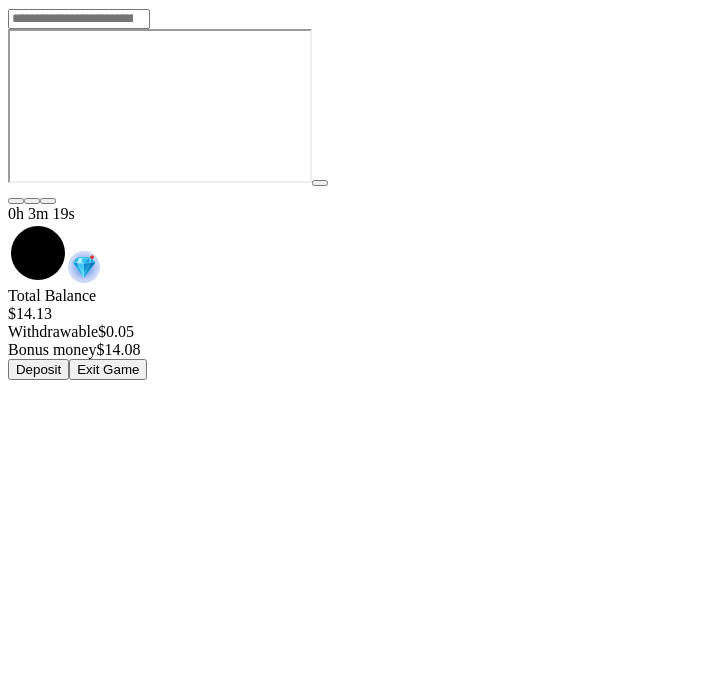 click on "Exit Game" at bounding box center (108, 369) 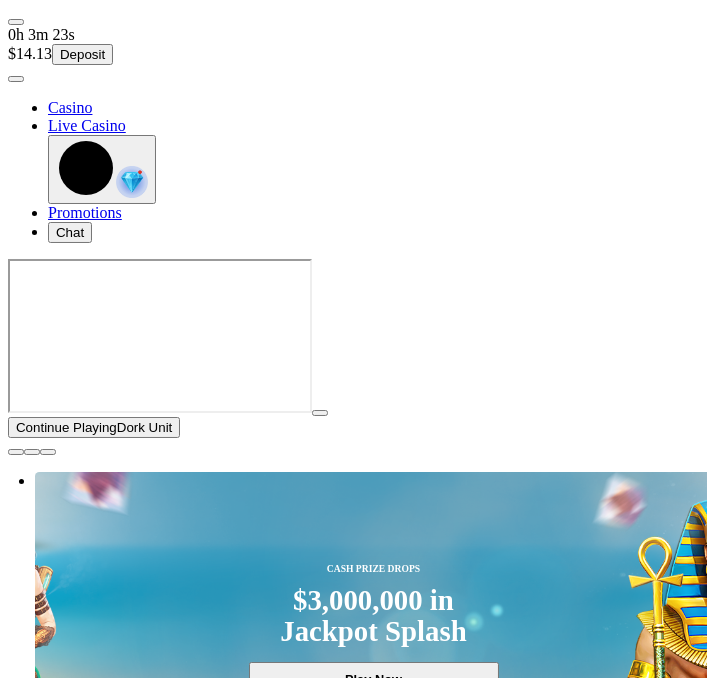 click at bounding box center [132, 182] 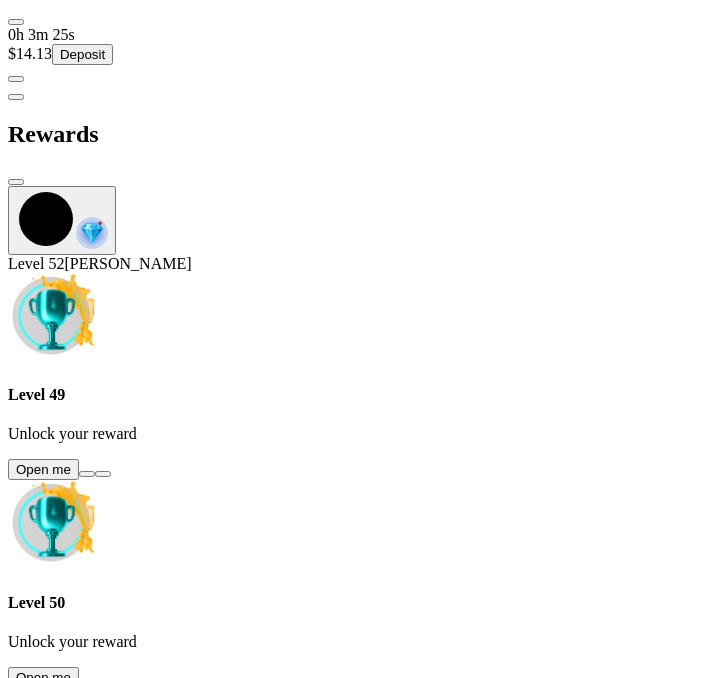 click at bounding box center [87, 474] 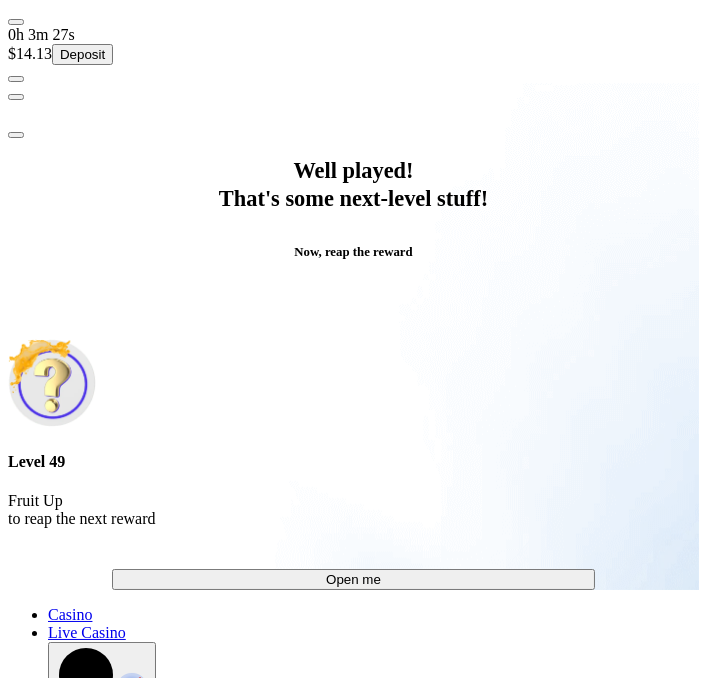 click on "Open me" at bounding box center (354, 579) 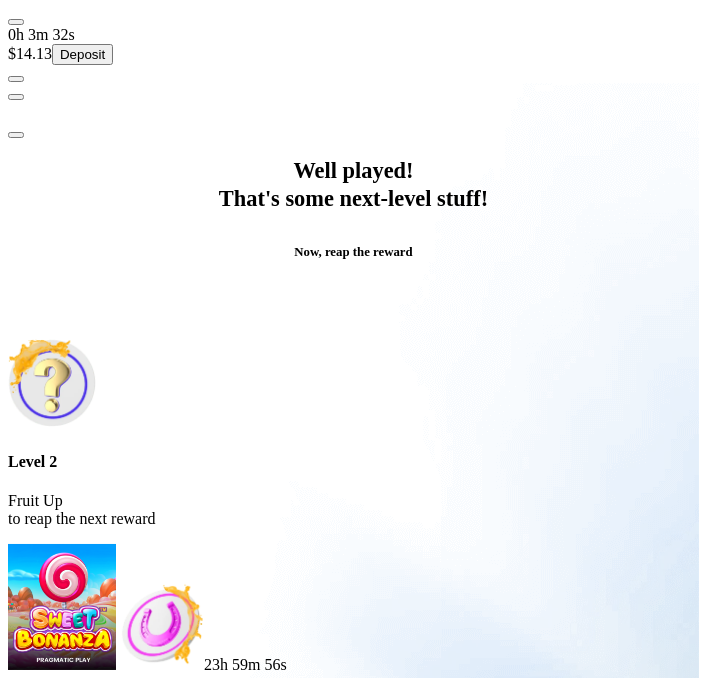 click at bounding box center (353, 111) 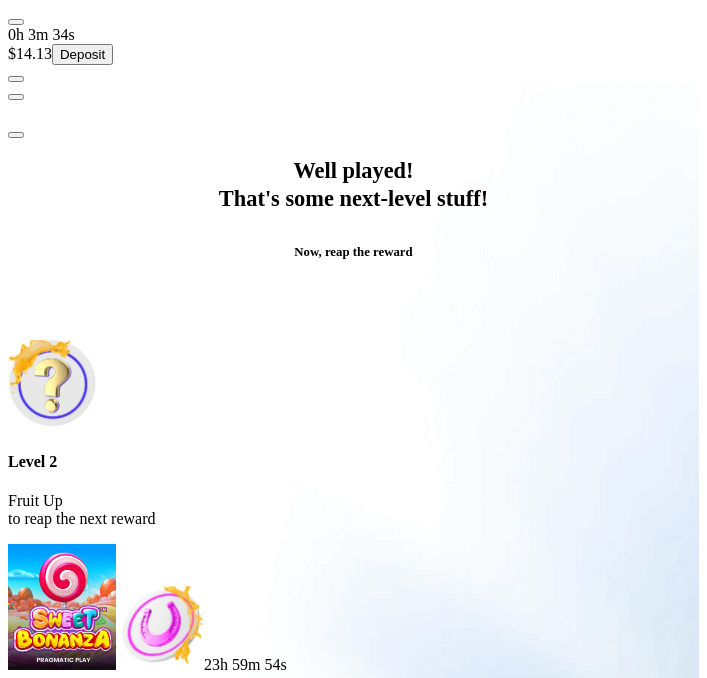 click at bounding box center (16, 135) 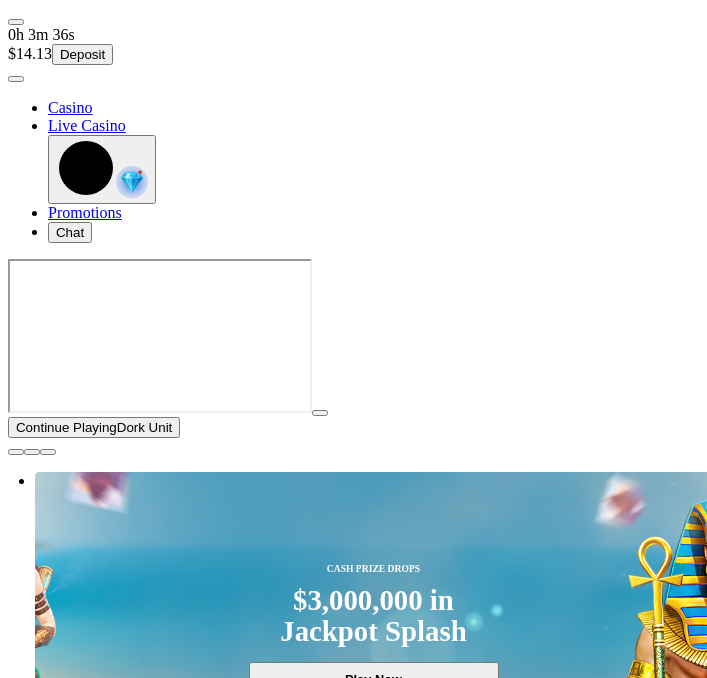 click at bounding box center (132, 182) 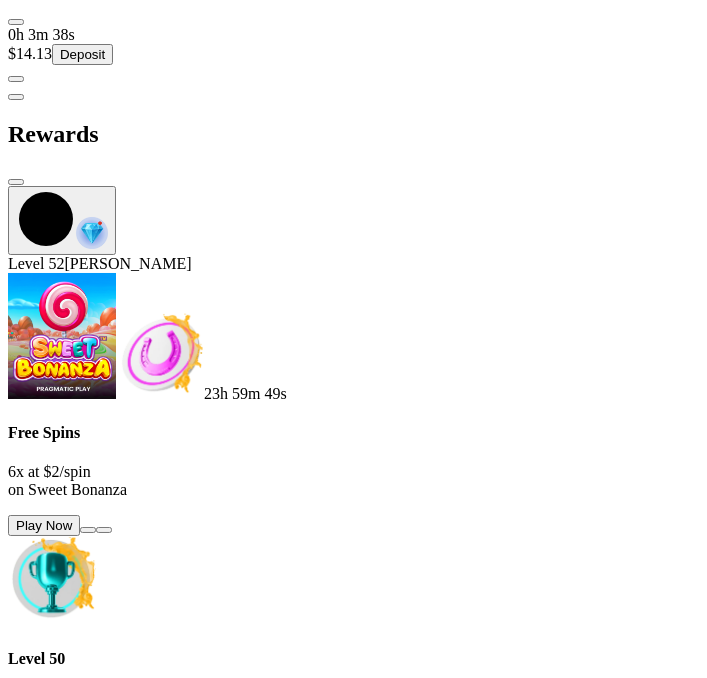 scroll, scrollTop: 347, scrollLeft: 0, axis: vertical 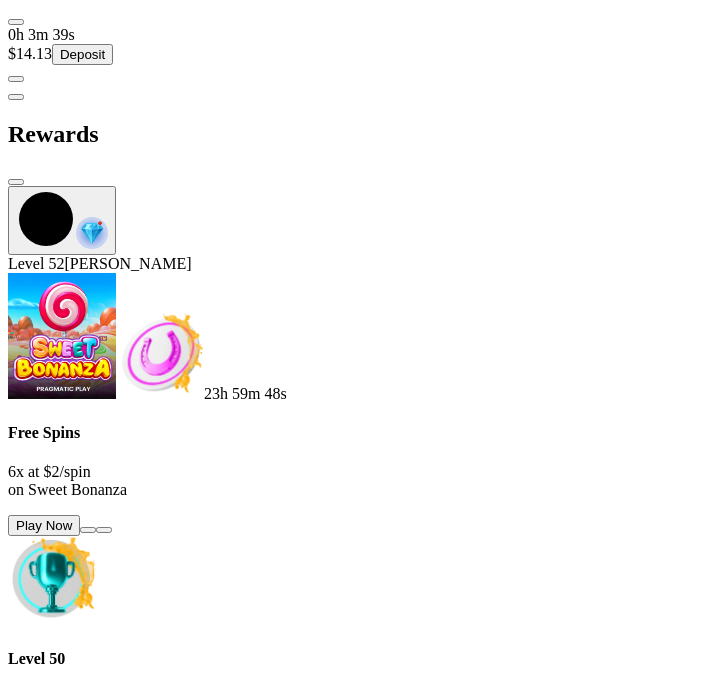 click at bounding box center (87, 738) 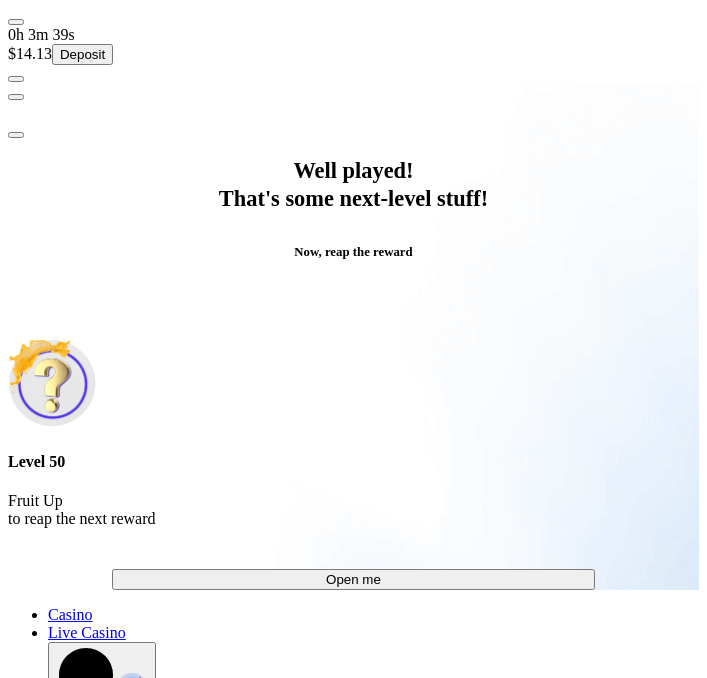scroll, scrollTop: 0, scrollLeft: 0, axis: both 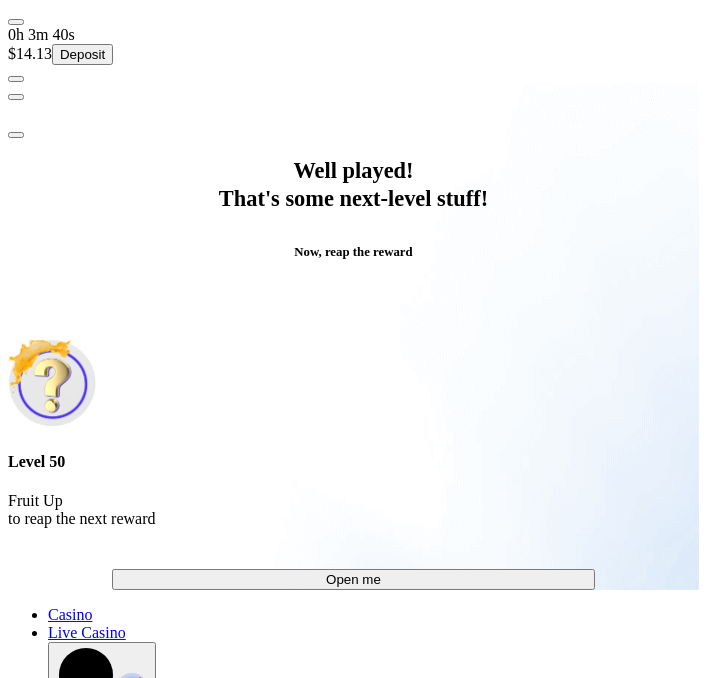 click on "Open me" at bounding box center (354, 579) 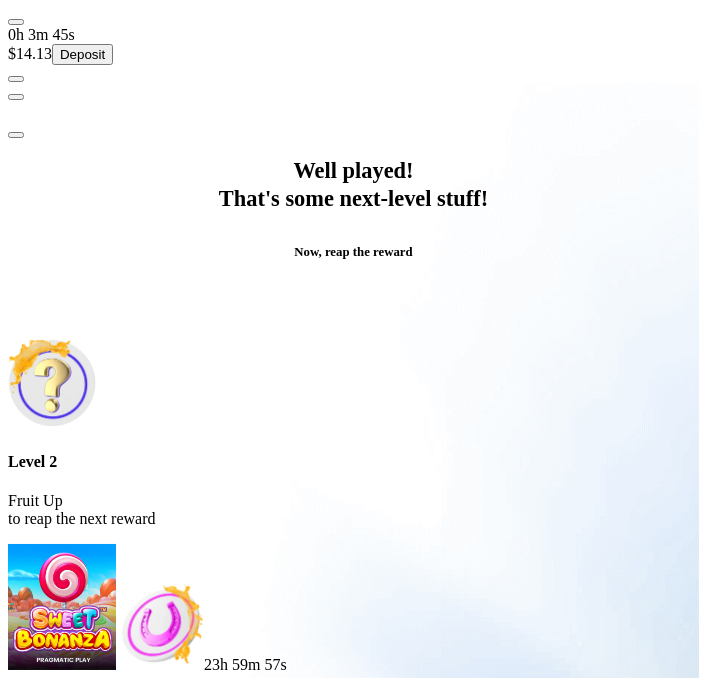 click at bounding box center (16, 135) 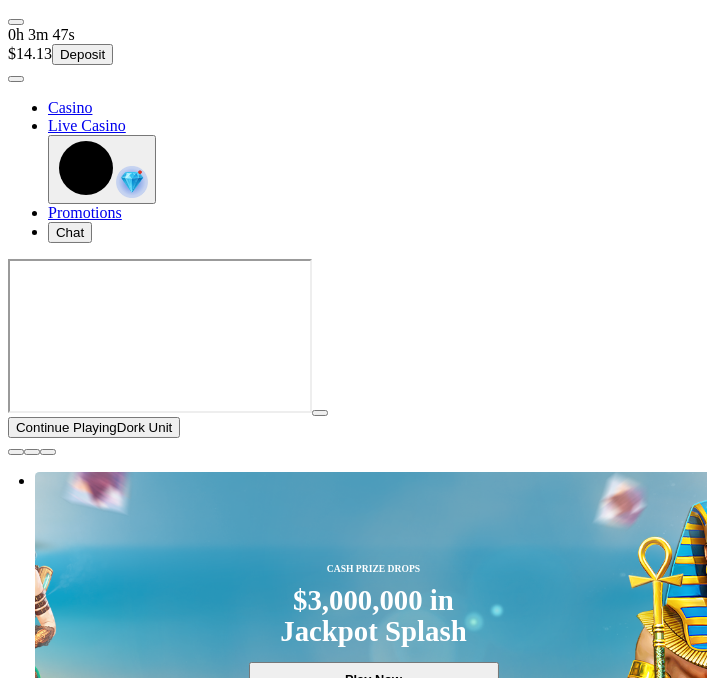 click at bounding box center [132, 182] 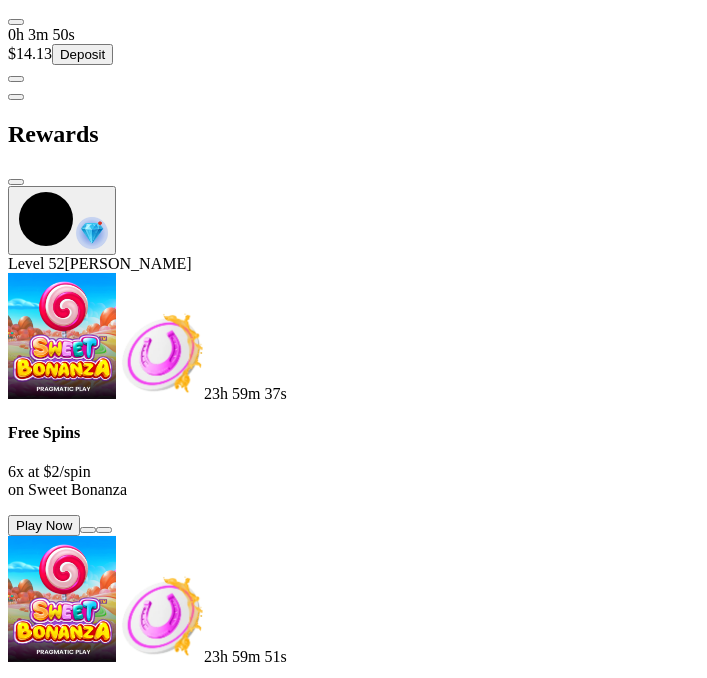 scroll, scrollTop: 562, scrollLeft: 0, axis: vertical 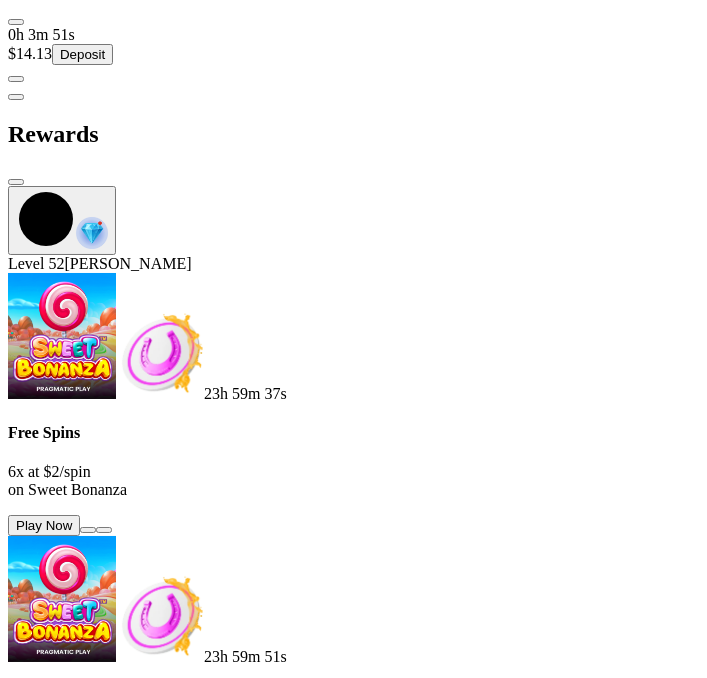 click at bounding box center (87, 1001) 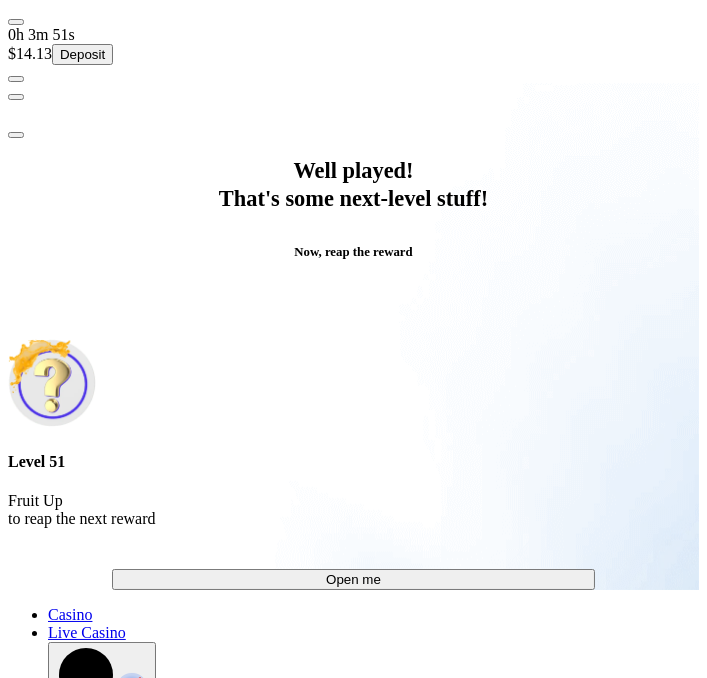 scroll, scrollTop: 0, scrollLeft: 0, axis: both 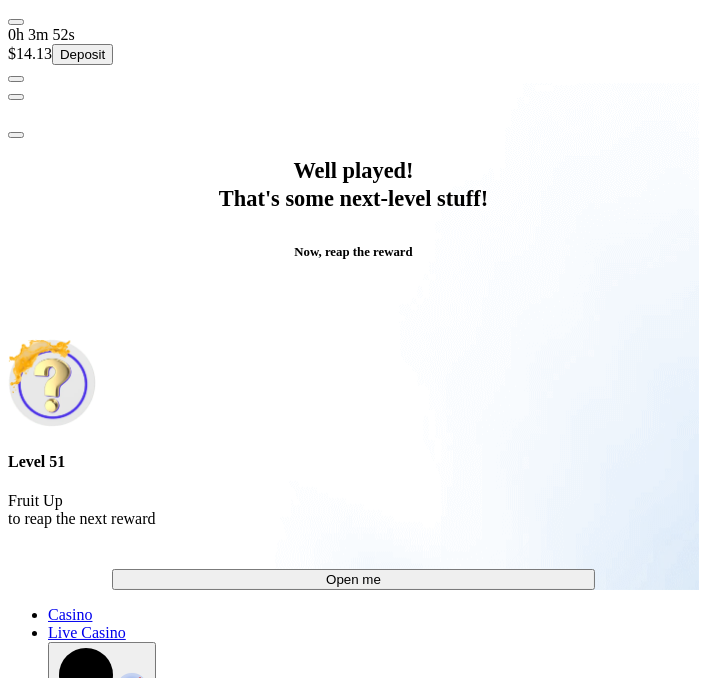 click on "Open me" at bounding box center (353, 579) 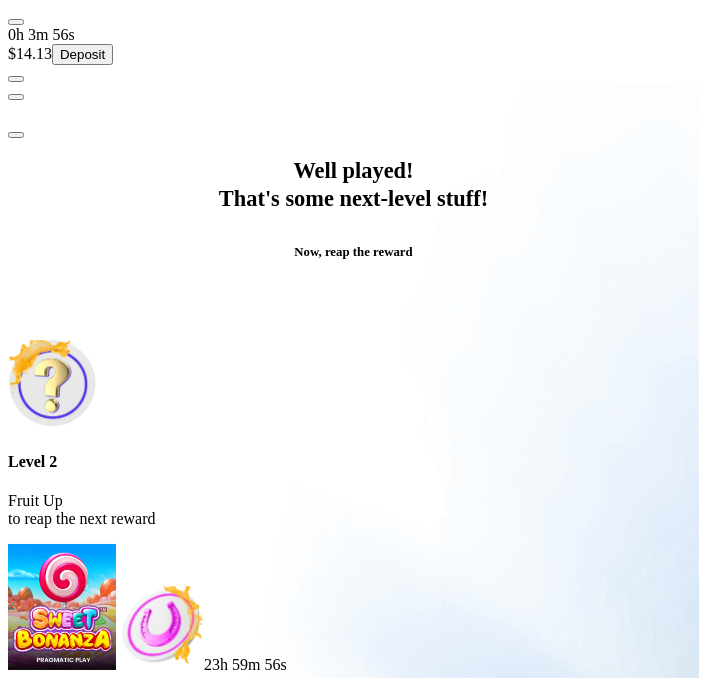 click at bounding box center (16, 135) 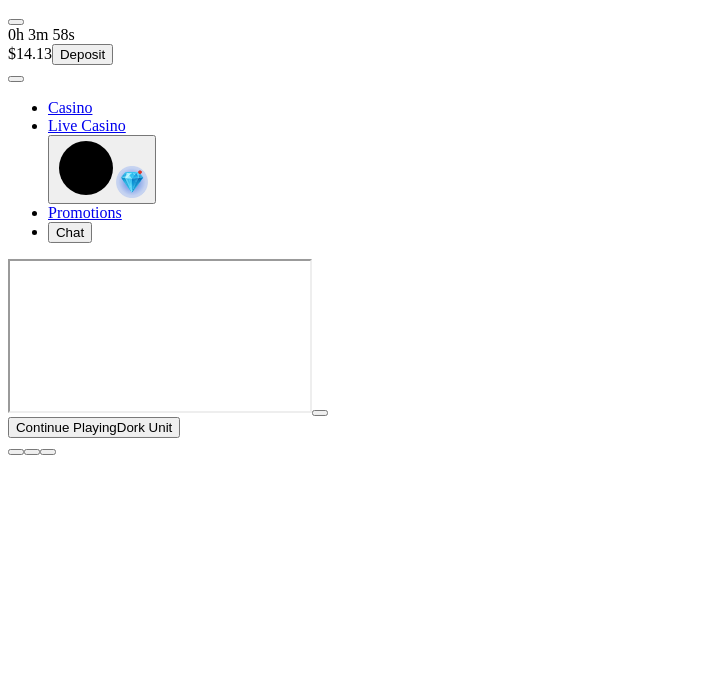 click at bounding box center [132, 182] 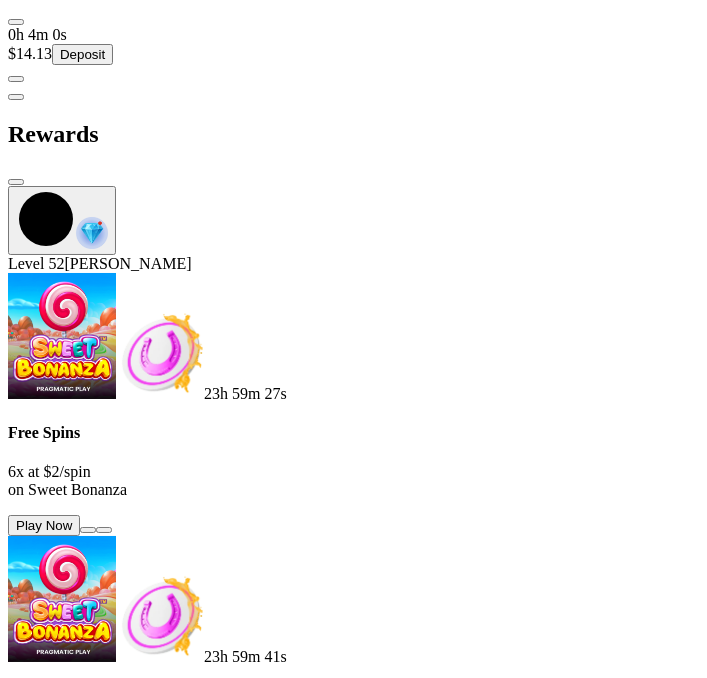 scroll, scrollTop: 1027, scrollLeft: 0, axis: vertical 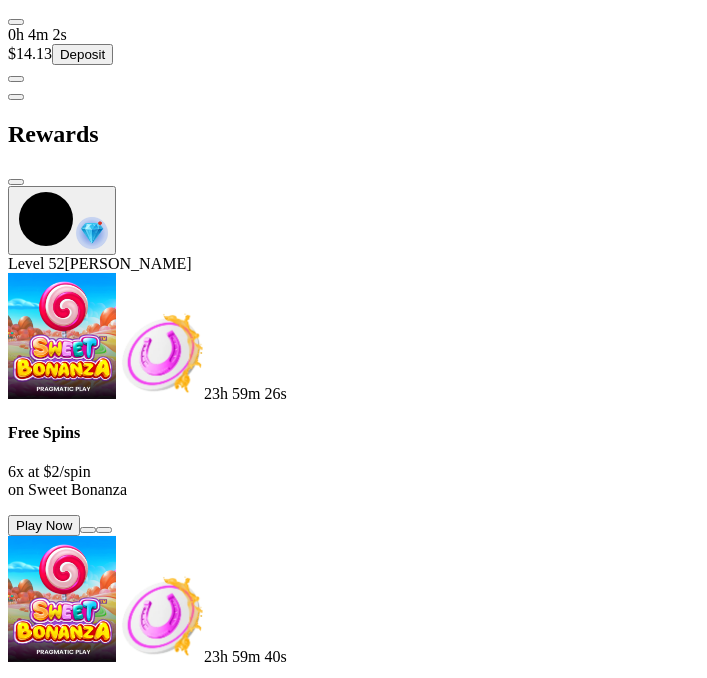 click at bounding box center [87, 1265] 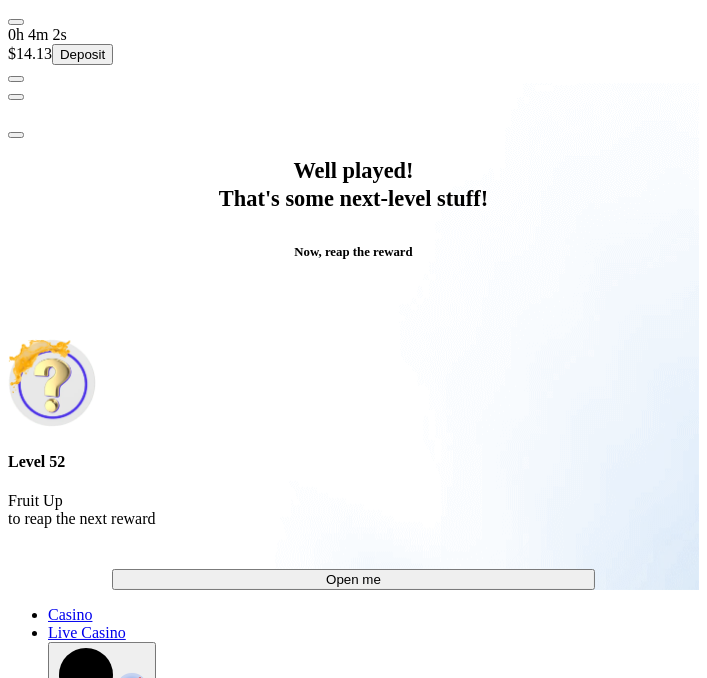 scroll, scrollTop: 0, scrollLeft: 0, axis: both 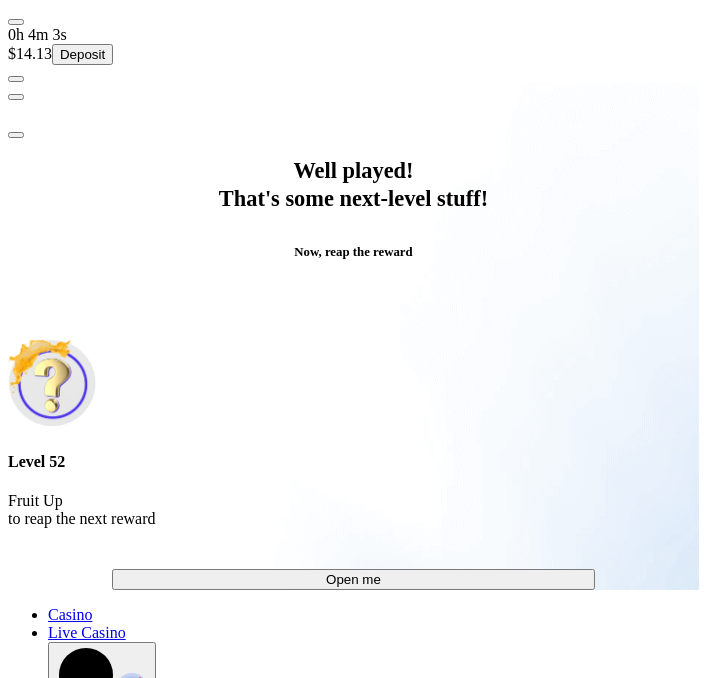 click on "Open me" at bounding box center (353, 579) 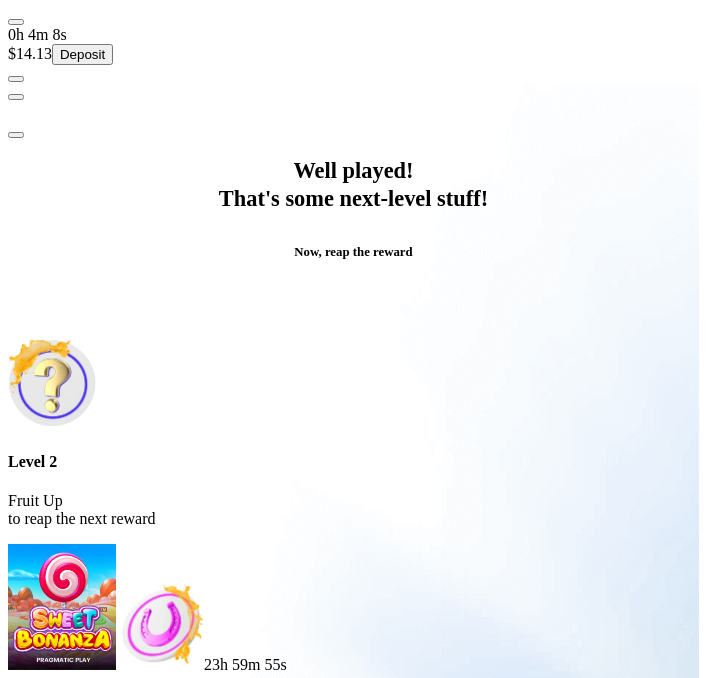 click at bounding box center [16, 135] 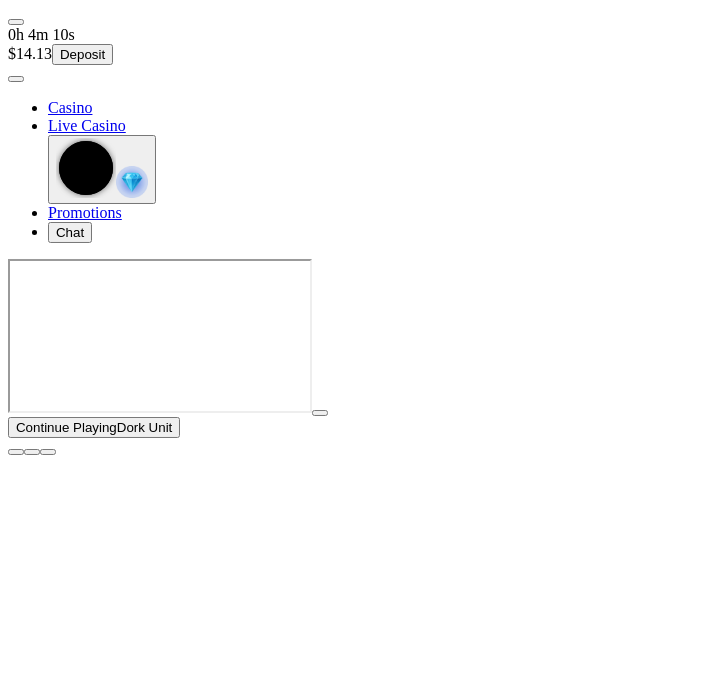 click at bounding box center (16, 452) 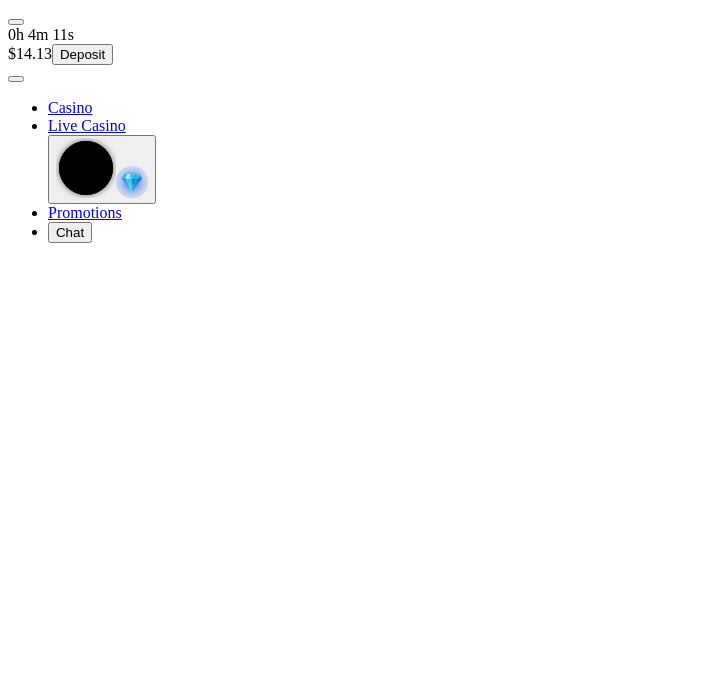 click at bounding box center (16, 79) 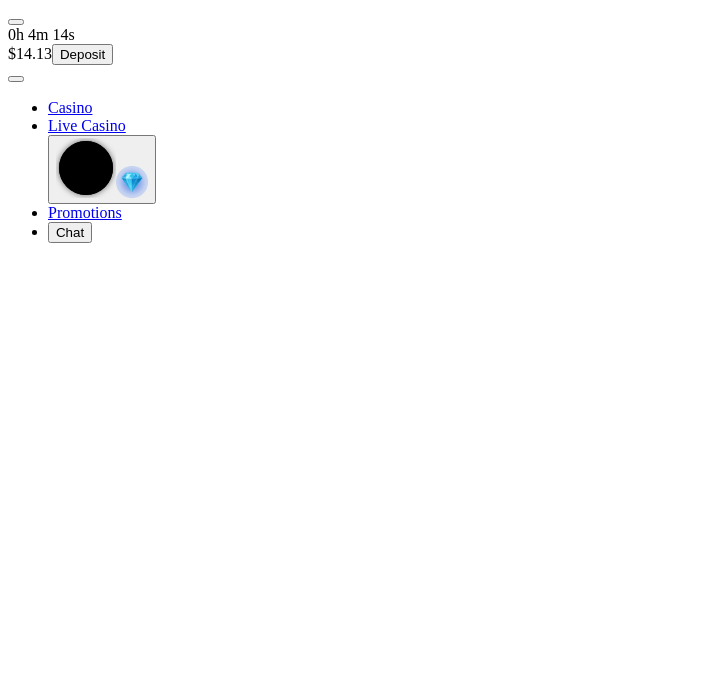 scroll, scrollTop: 129, scrollLeft: 0, axis: vertical 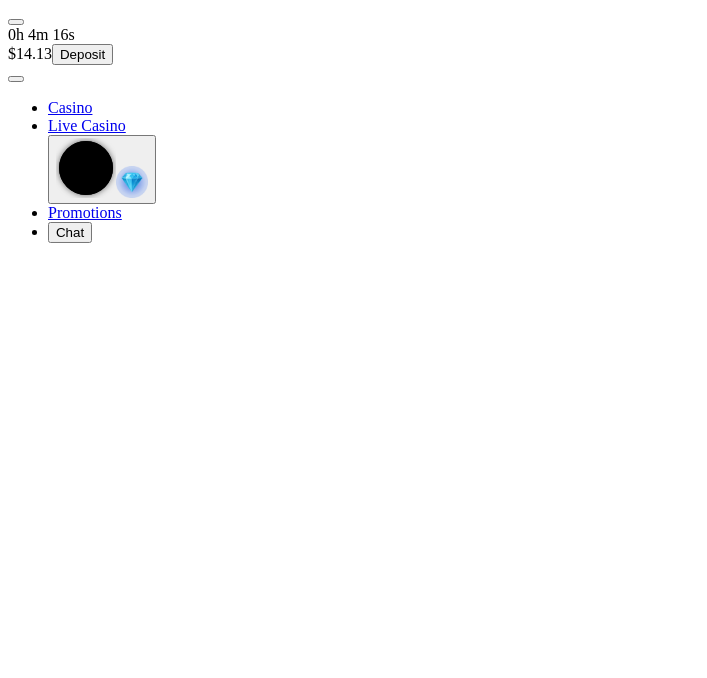click on "Log Out" at bounding box center [39, 12278] 